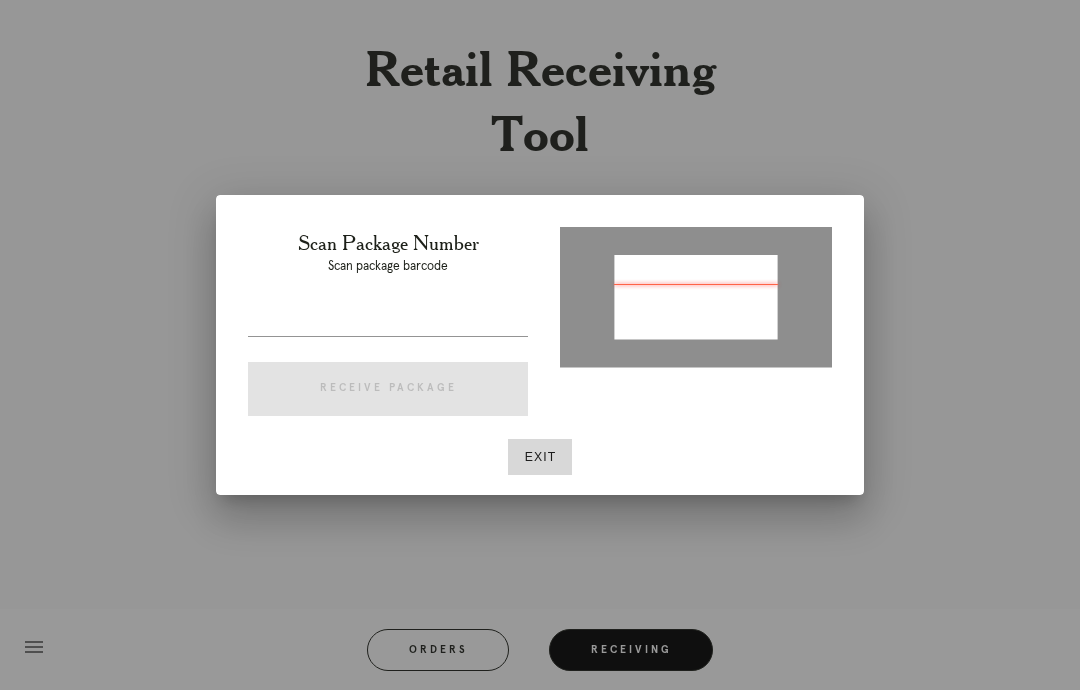 scroll, scrollTop: 0, scrollLeft: 0, axis: both 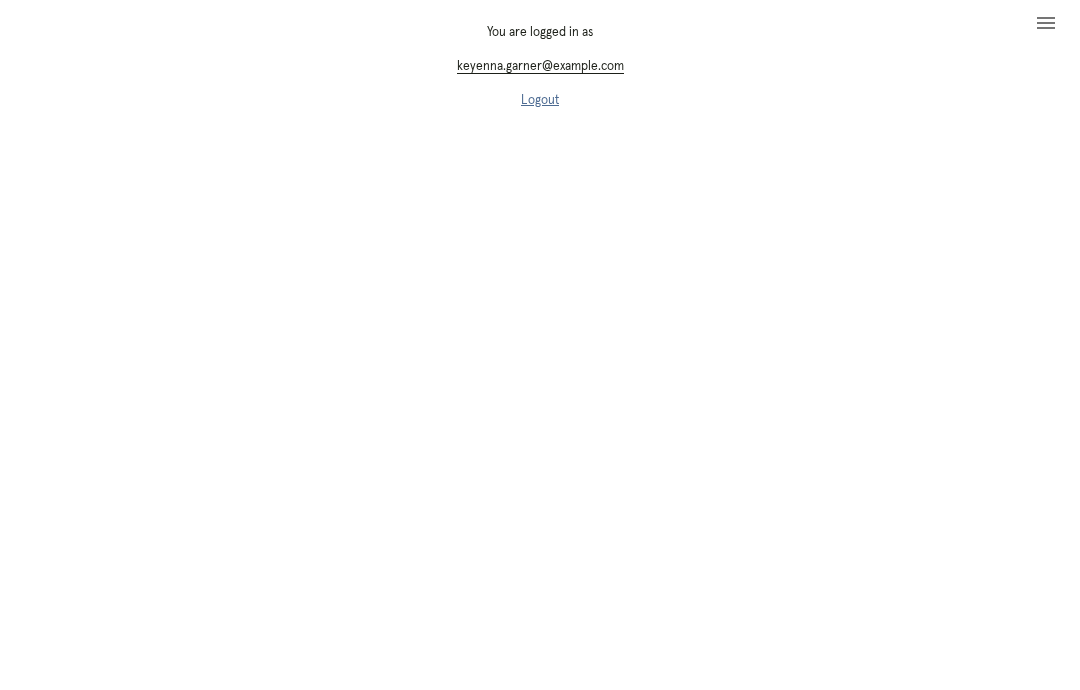 click on "Logout" at bounding box center (540, 100) 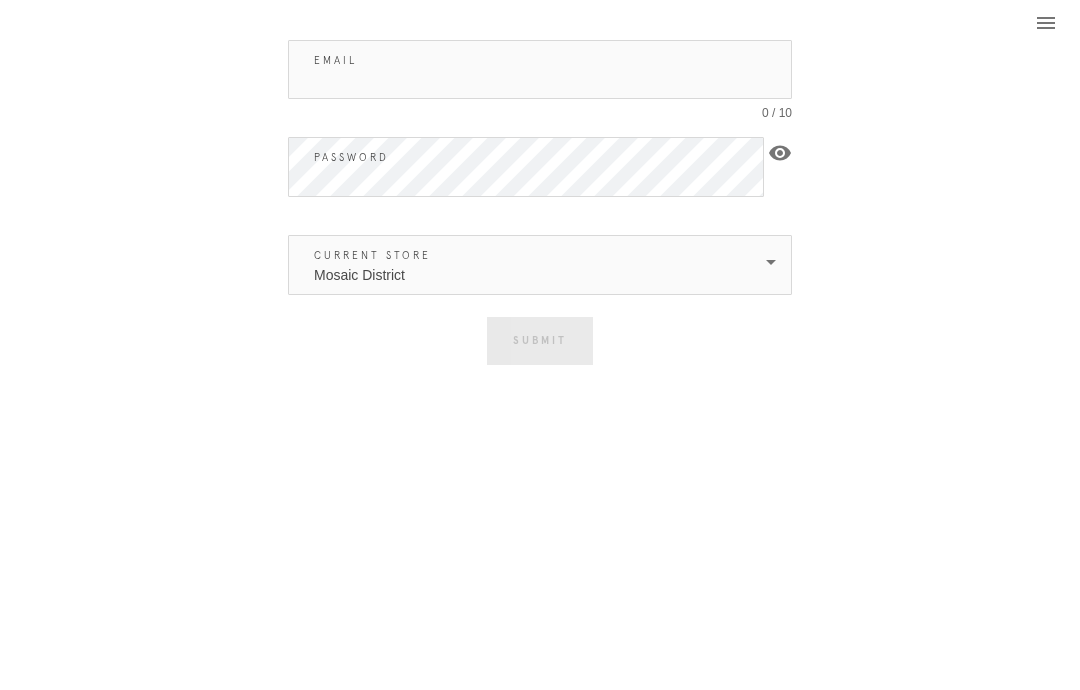 click on "Email" at bounding box center (540, 69) 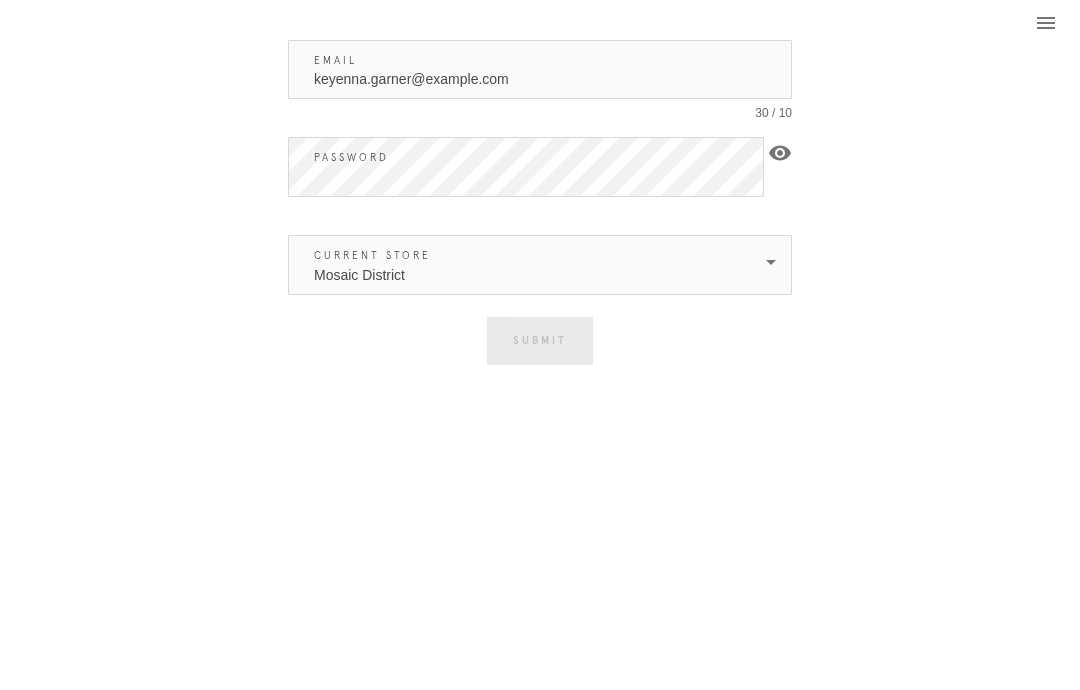type on "keyenna.garner@example.com" 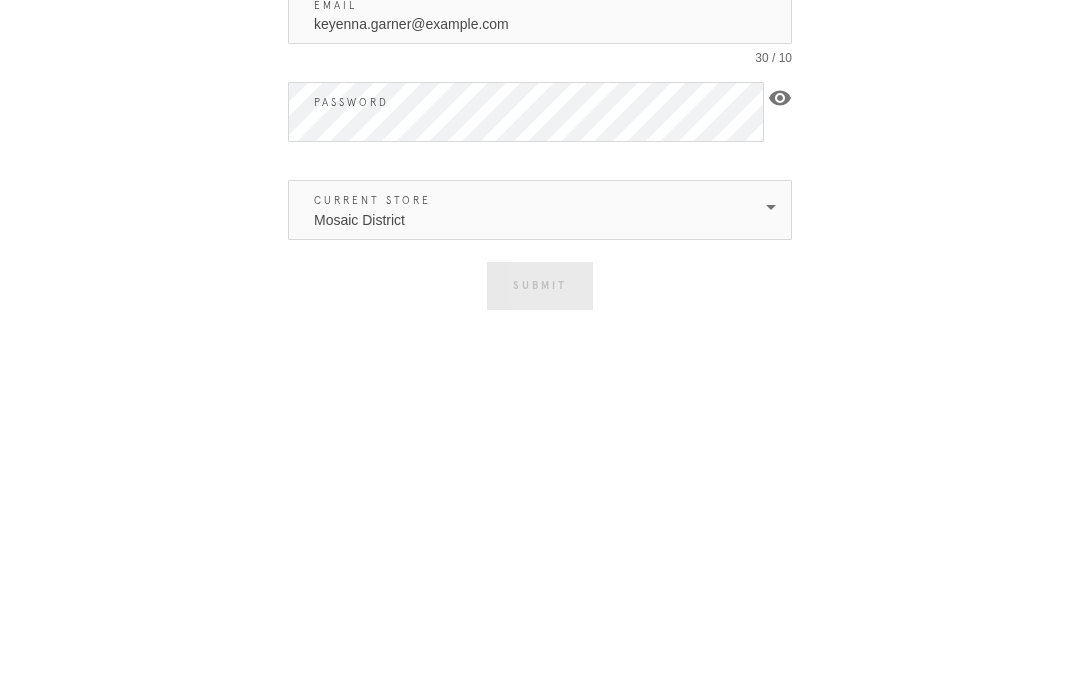 click on "Mosaic District" at bounding box center (526, 265) 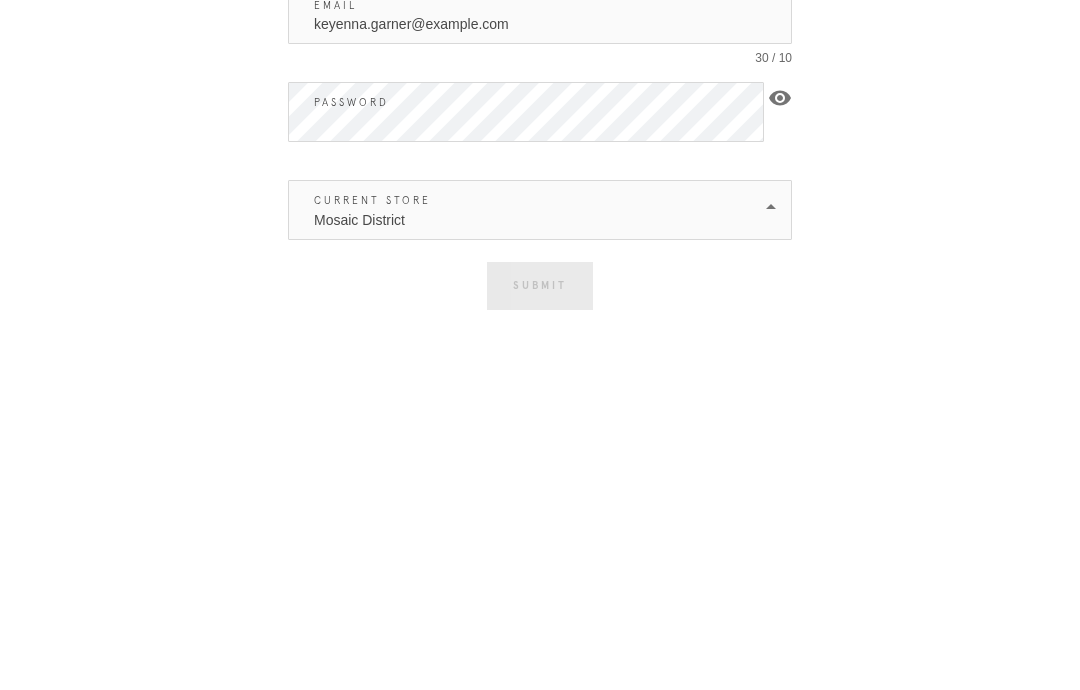 scroll, scrollTop: 55, scrollLeft: 0, axis: vertical 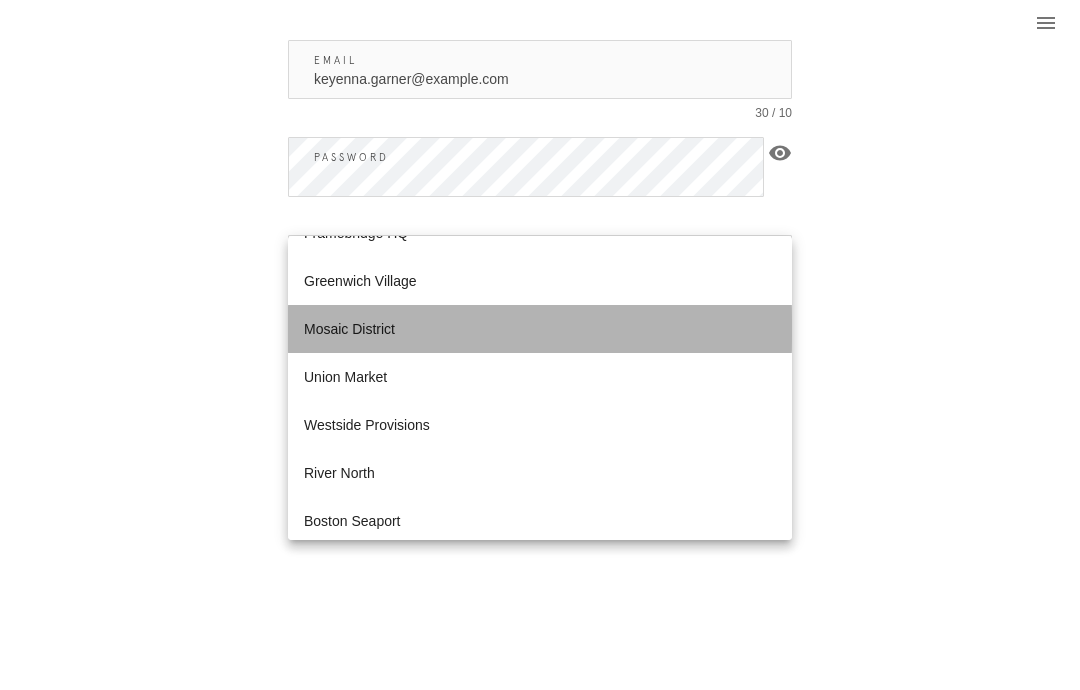 click on "Mosaic District" at bounding box center [540, 329] 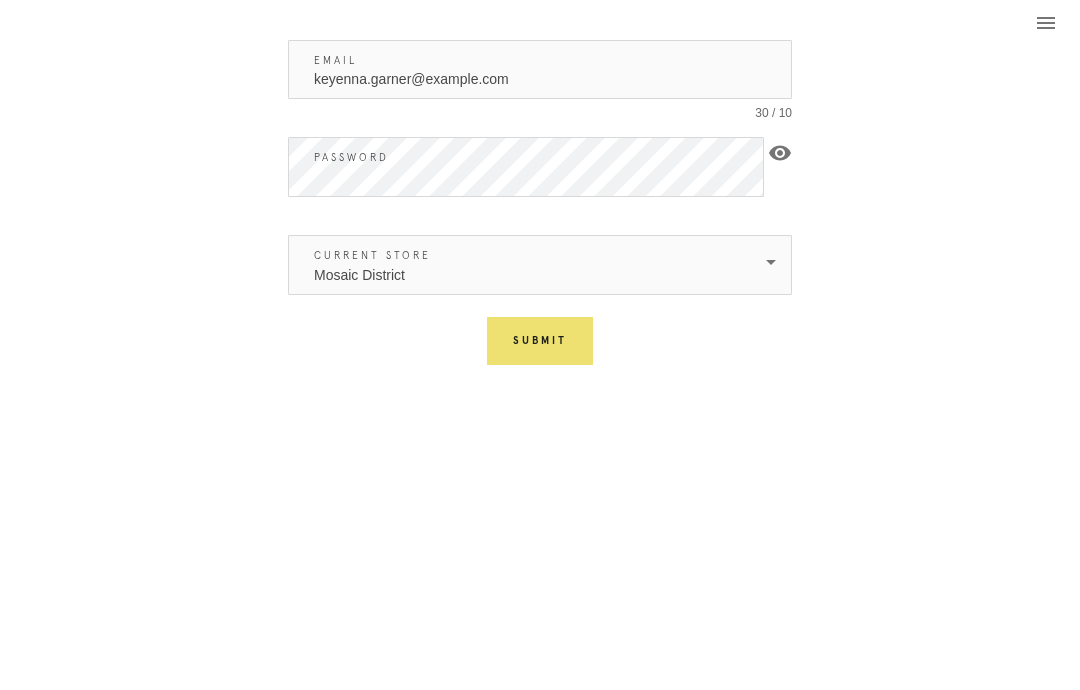 click on "Submit" at bounding box center [540, 341] 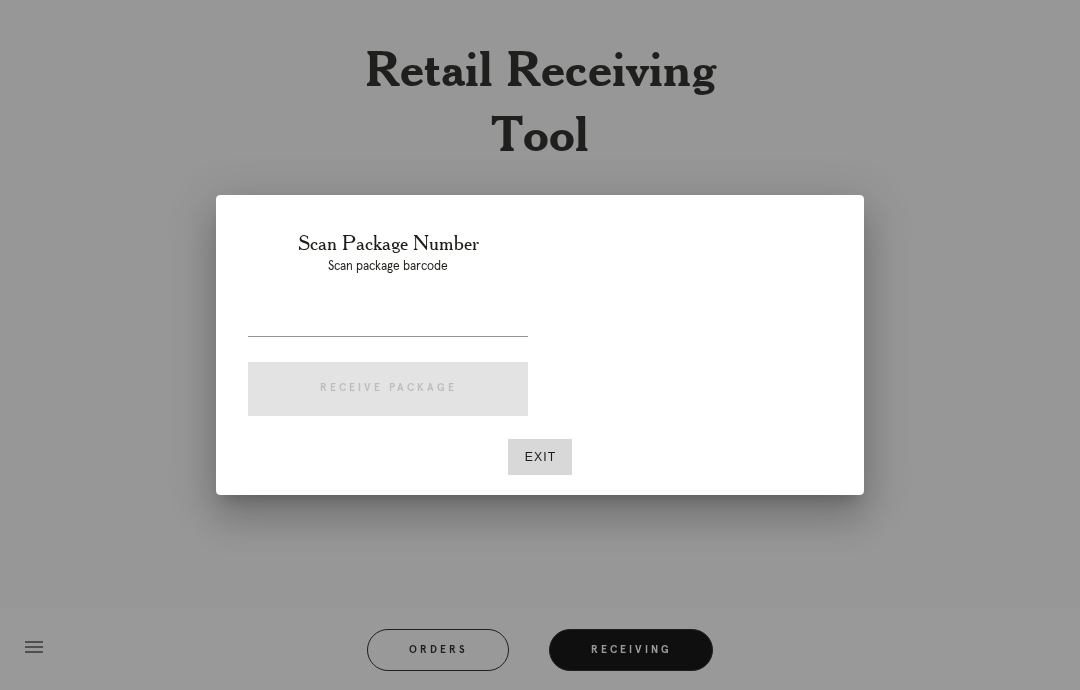 scroll, scrollTop: 0, scrollLeft: 0, axis: both 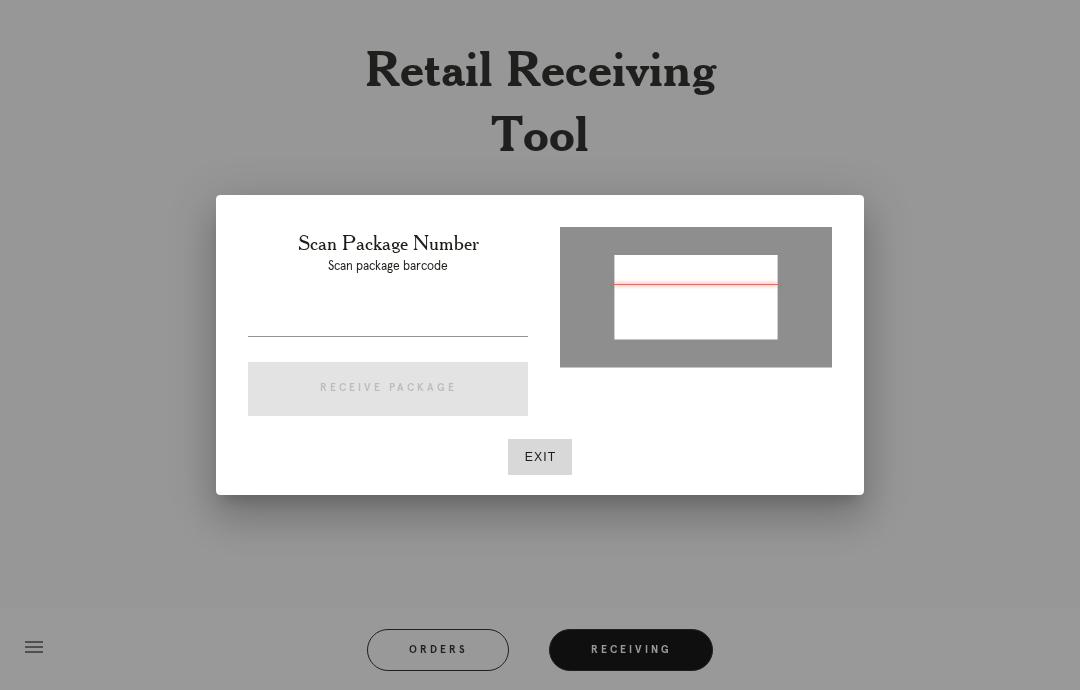 type on "P165623751173671" 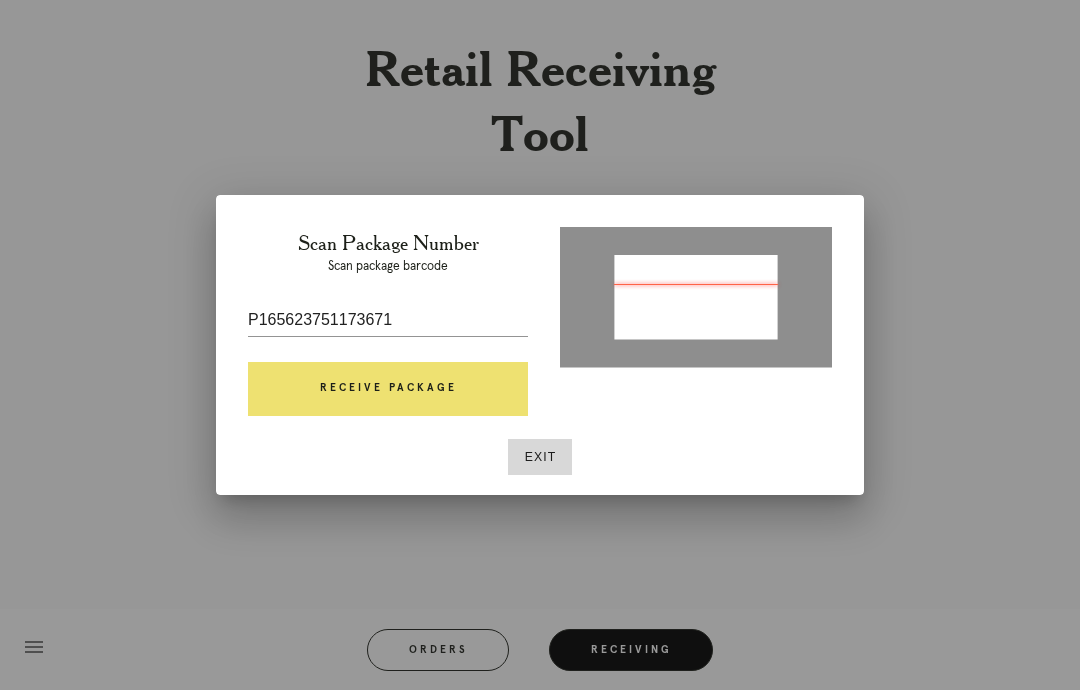 click on "Receive Package" at bounding box center (388, 389) 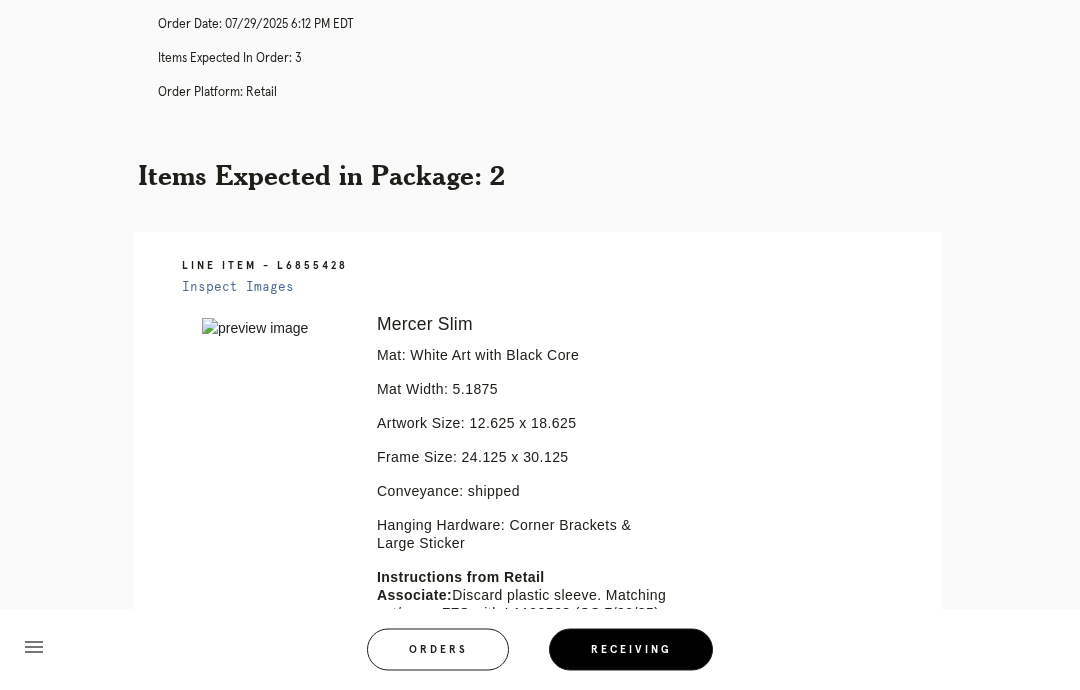 scroll, scrollTop: 430, scrollLeft: 0, axis: vertical 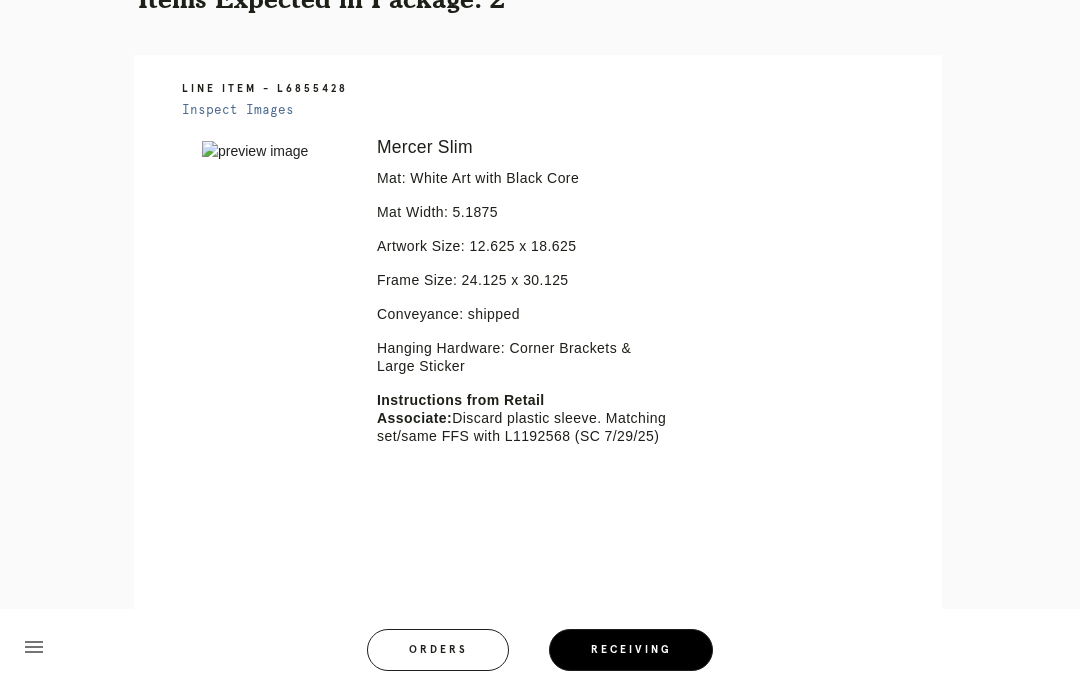 click on "Line Item - L6855428
Inspect Images
Error retreiving frame spec #9792997
Mercer Slim
Mat: White Art with Black Core
Mat Width: 5.1875
Artwork Size:
12.625
x
18.625
Frame Size:
24.125
x
30.125
Conveyance: shipped
Hanging Hardware: Corner Brackets & Large Sticker
Instructions from Retail Associate:
Discard plastic sleeve. Matching set/same FFS with L1192568 (SC 7/29/25)" at bounding box center (538, 360) 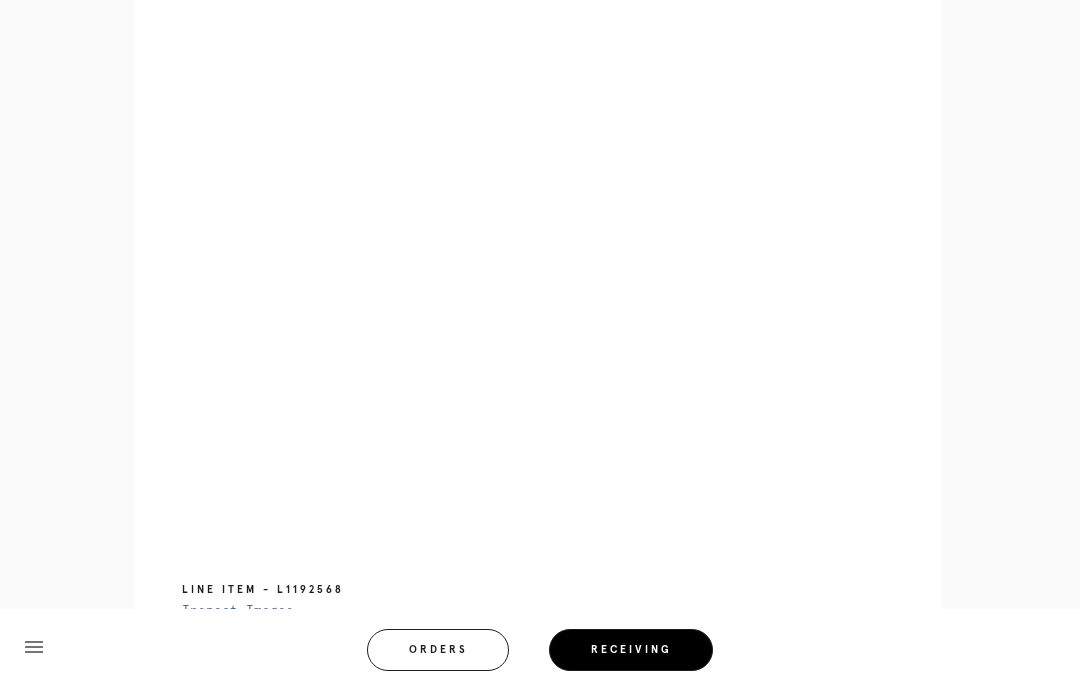 scroll, scrollTop: 993, scrollLeft: 0, axis: vertical 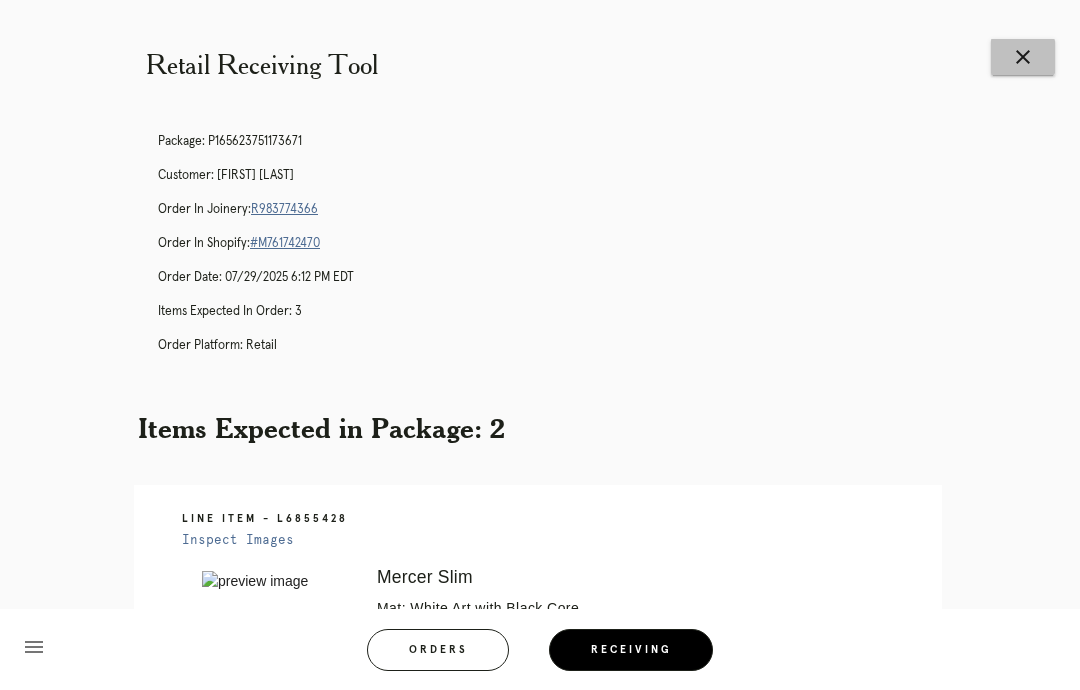 click on "close" at bounding box center (1023, 57) 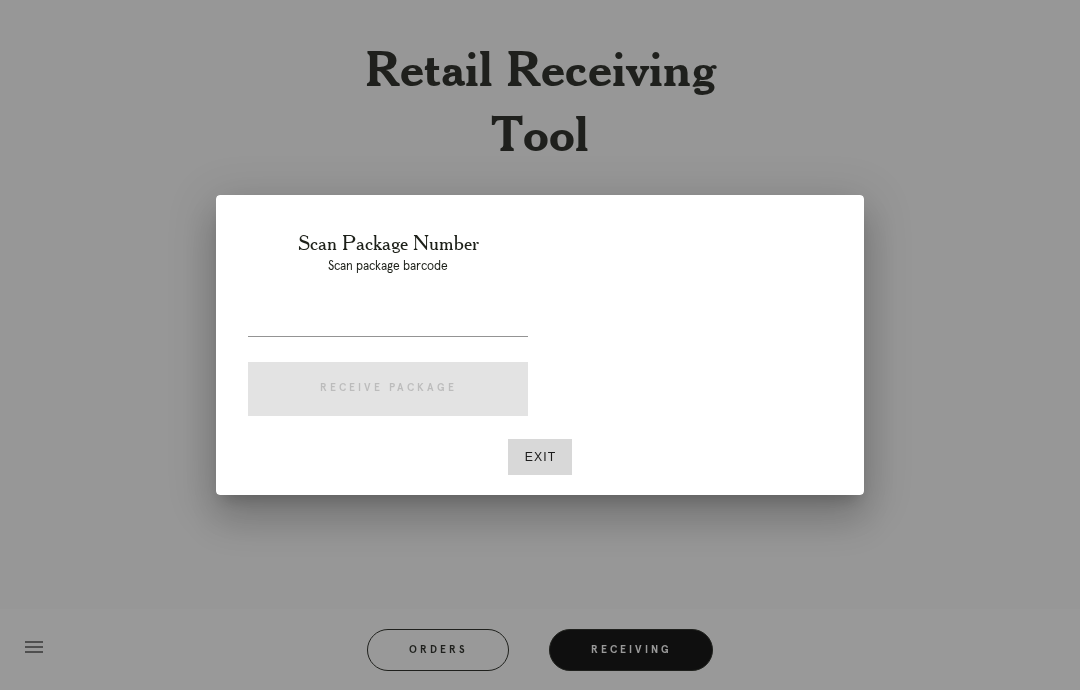 scroll, scrollTop: 0, scrollLeft: 0, axis: both 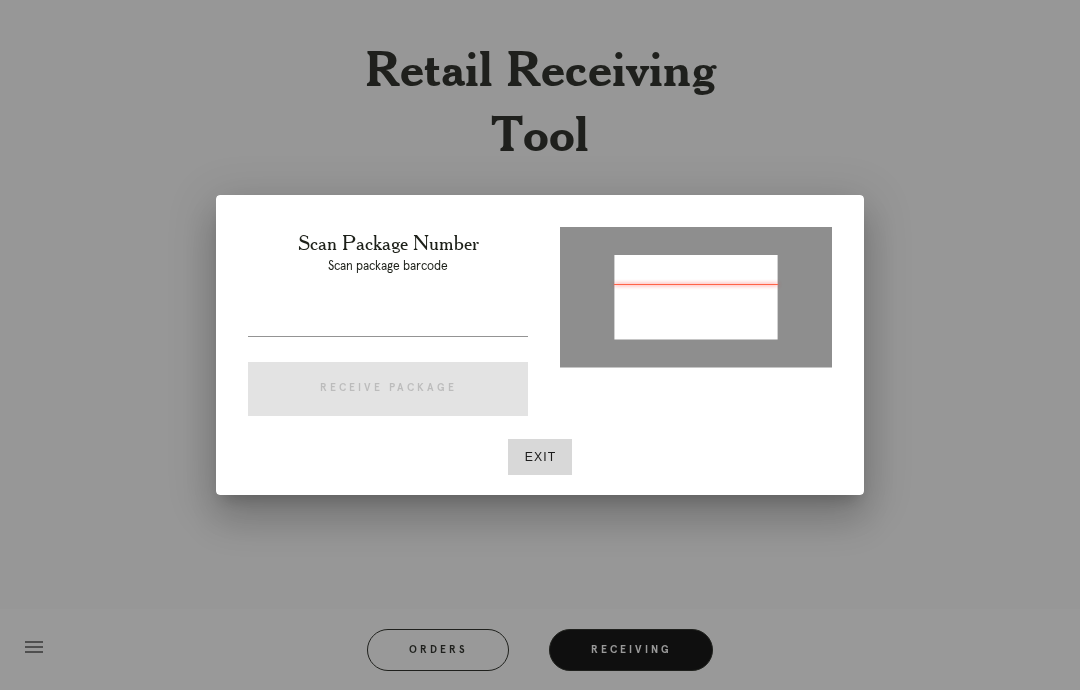 type on "P146948637145923" 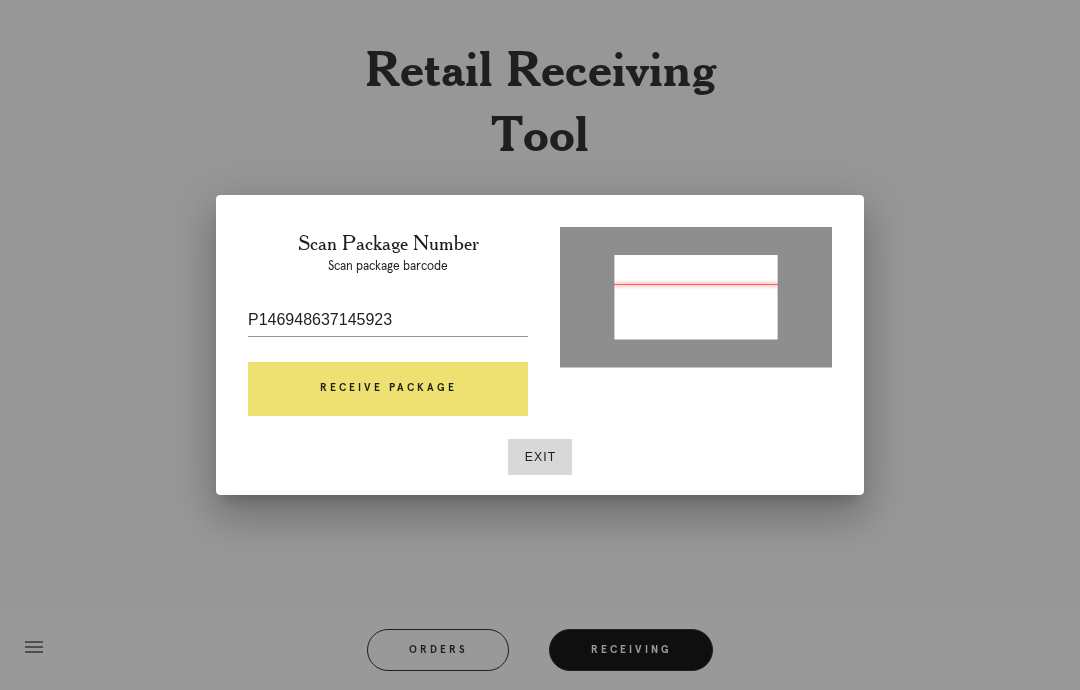 click on "Receive Package" at bounding box center [388, 389] 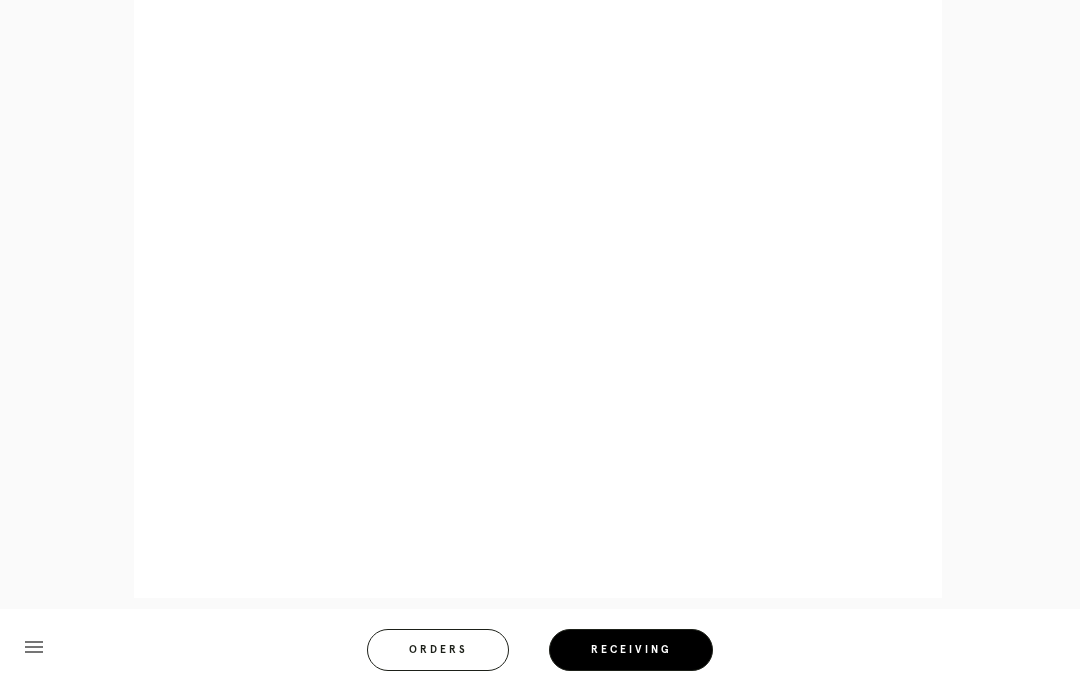 scroll, scrollTop: 821, scrollLeft: 0, axis: vertical 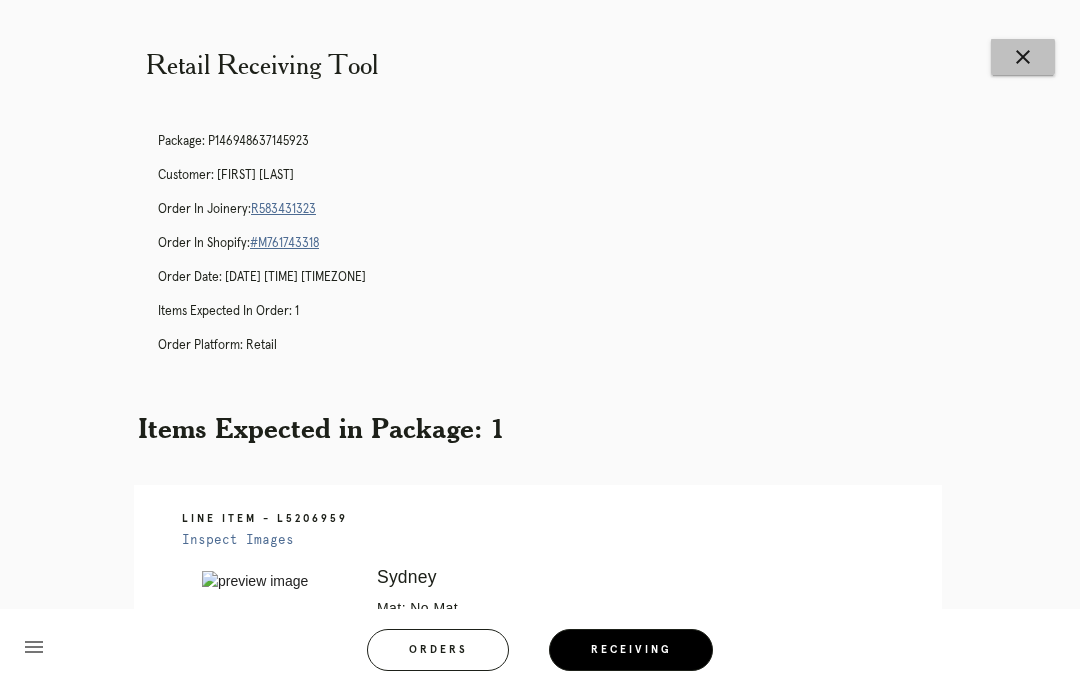 click on "close" at bounding box center (1023, 57) 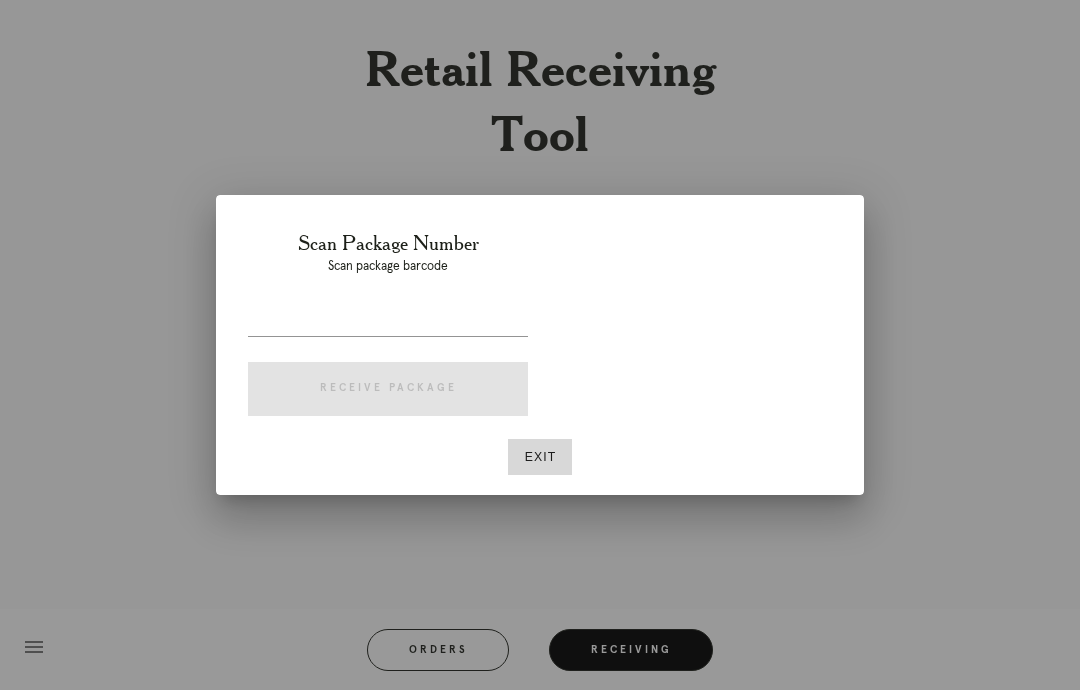 scroll, scrollTop: 0, scrollLeft: 0, axis: both 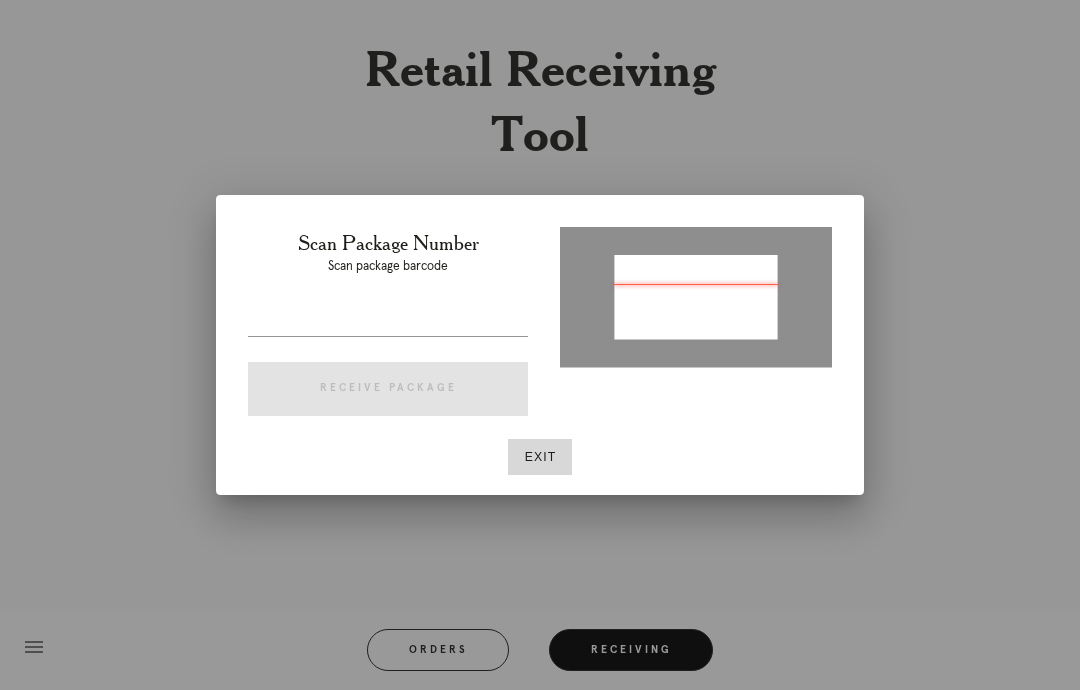 type on "P470847351563940" 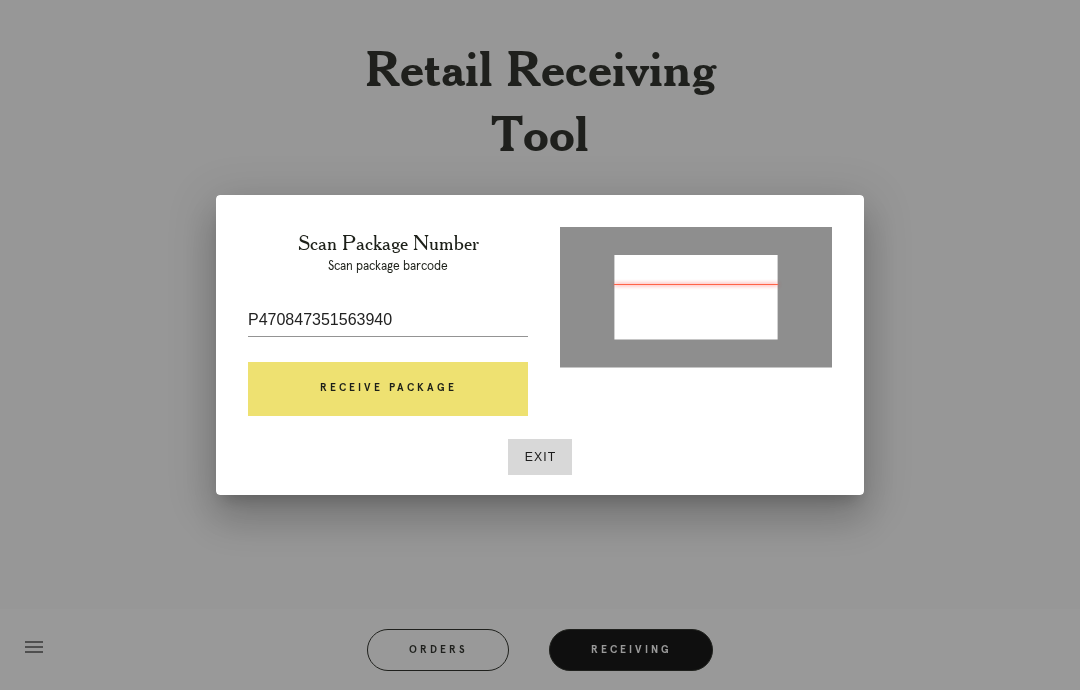 click on "Receive Package" at bounding box center (388, 389) 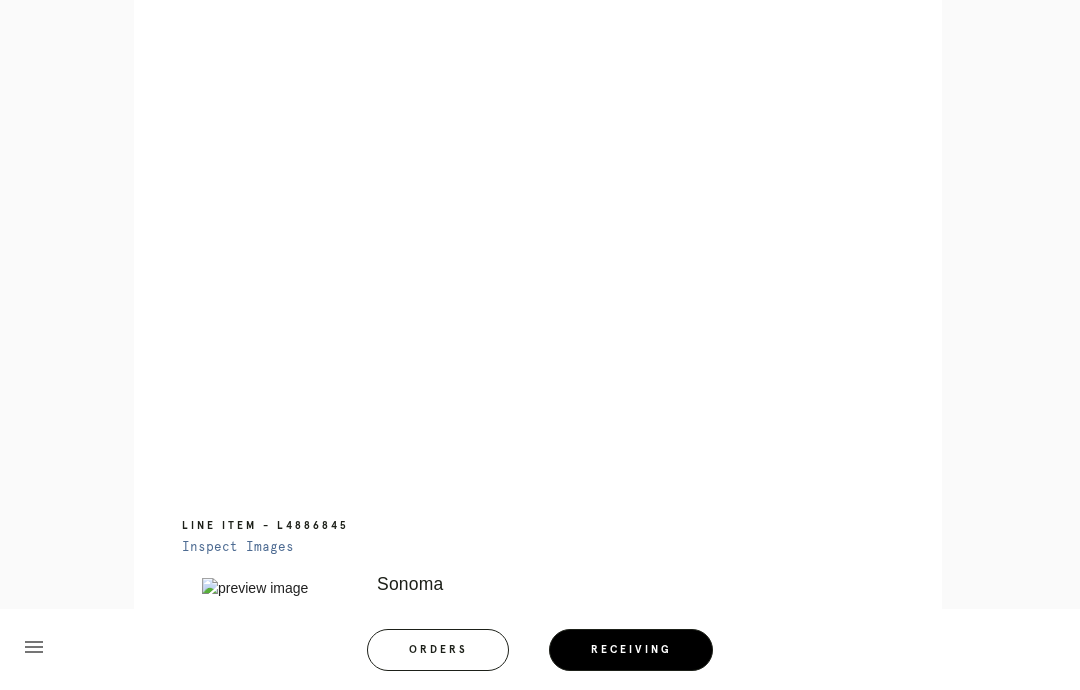 scroll, scrollTop: 1062, scrollLeft: 0, axis: vertical 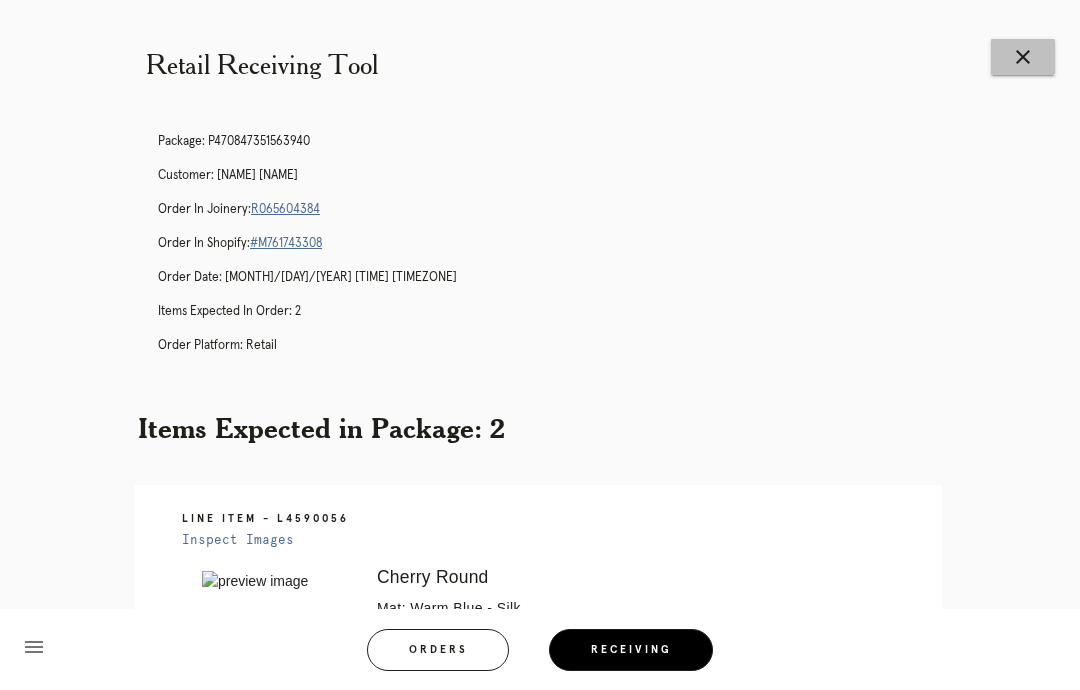 click on "close" at bounding box center [1023, 57] 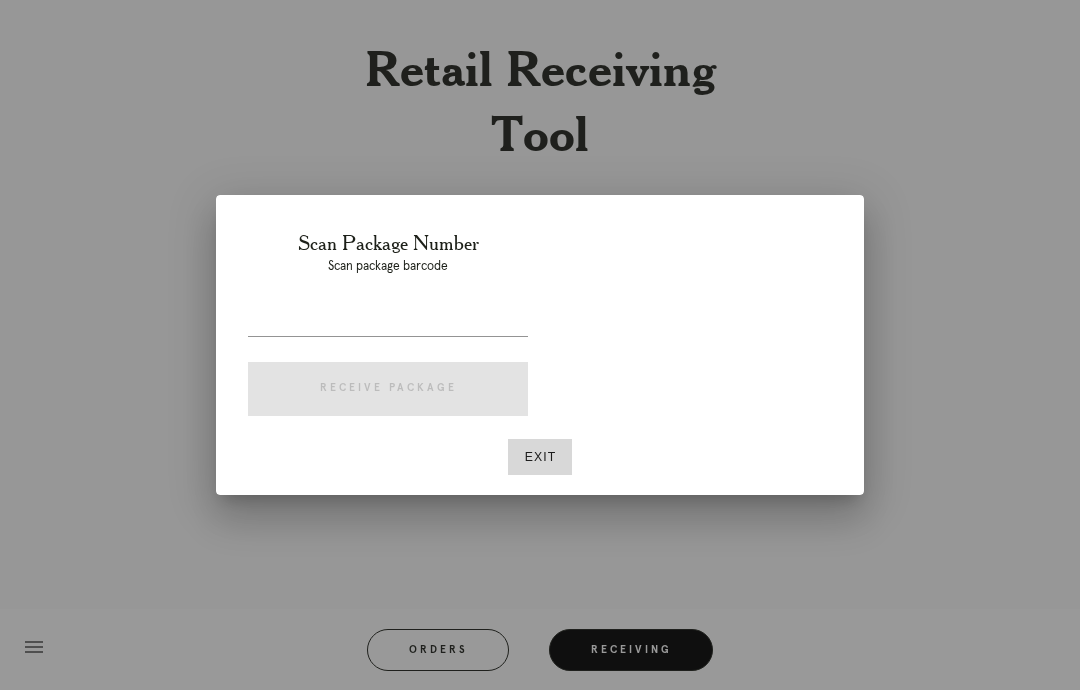 scroll, scrollTop: 0, scrollLeft: 0, axis: both 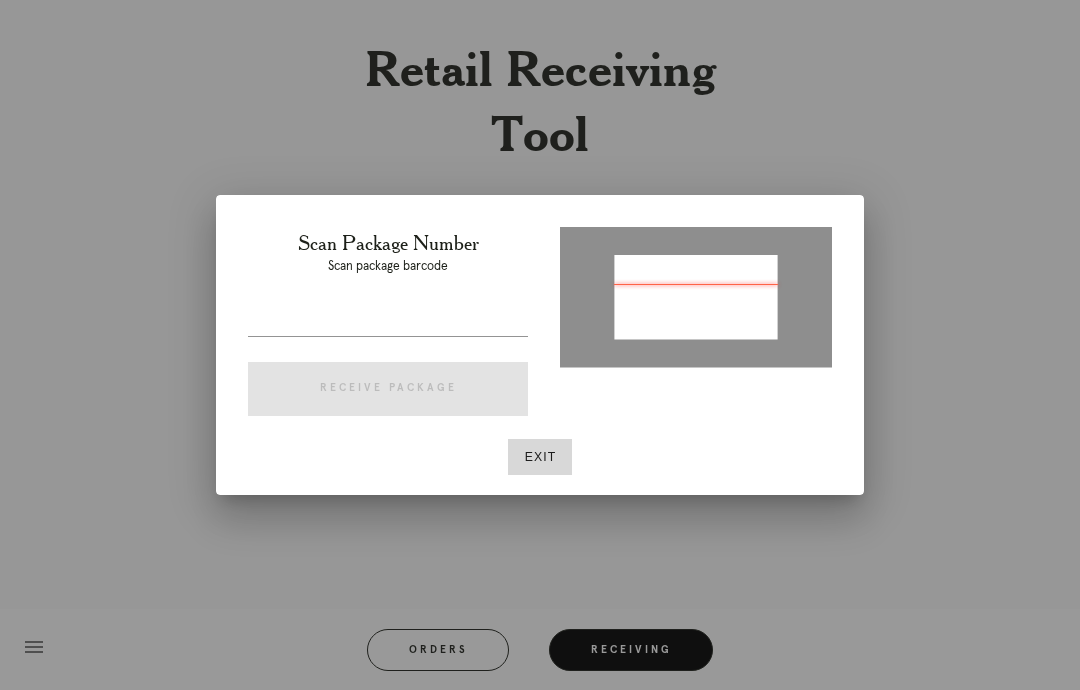type on "P174424333222100" 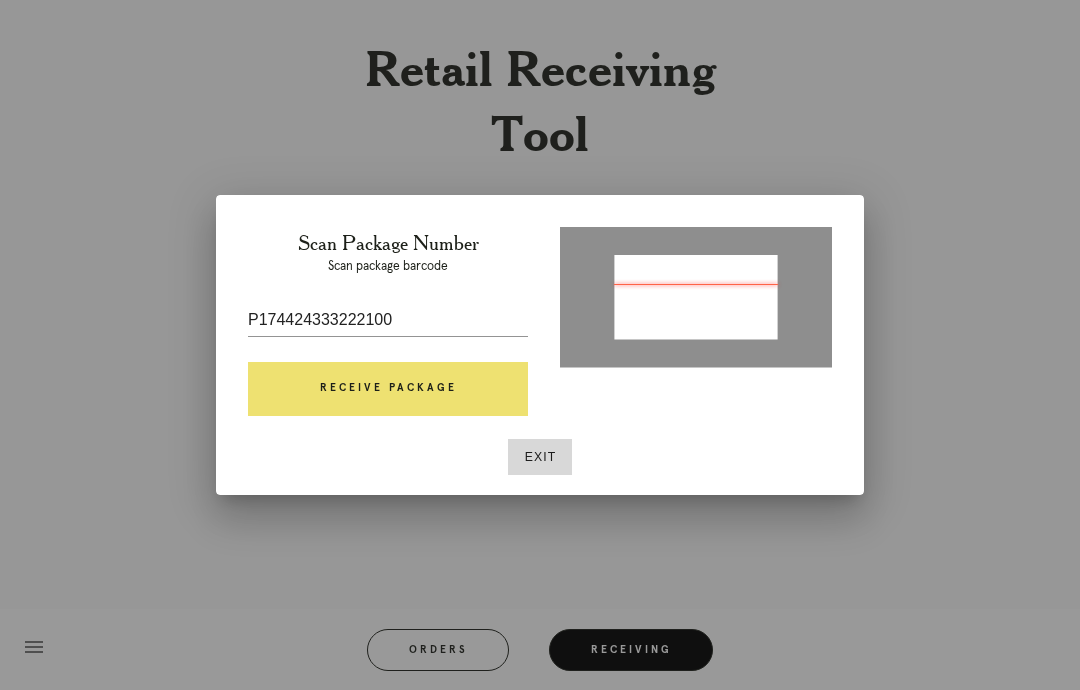 click on "Receive Package" at bounding box center (388, 389) 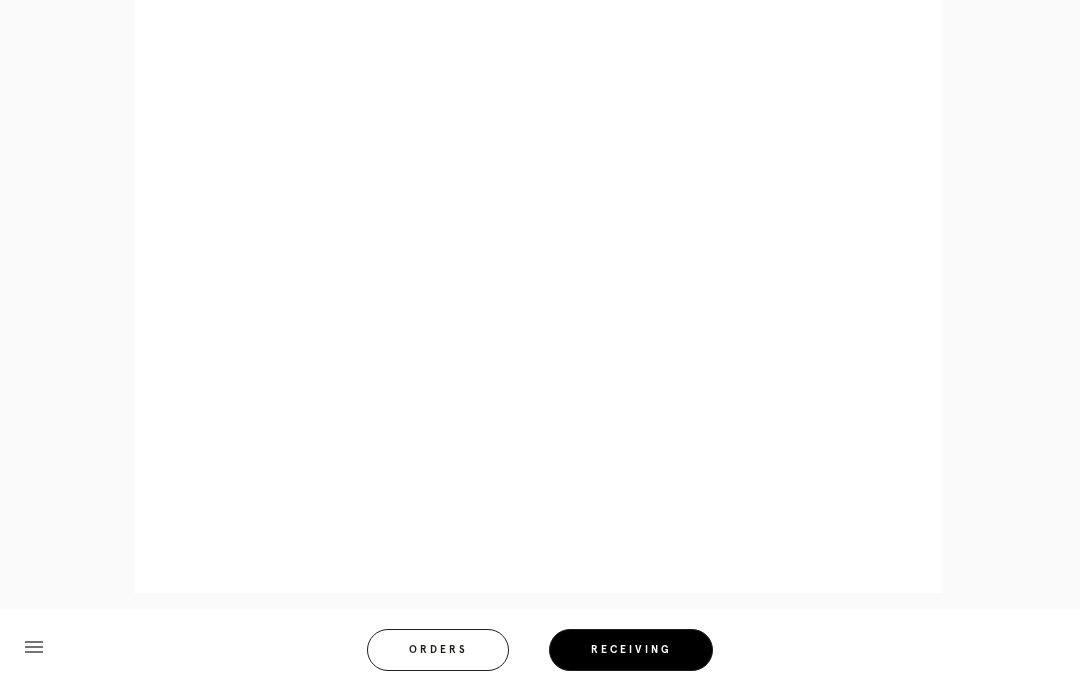 scroll, scrollTop: 827, scrollLeft: 0, axis: vertical 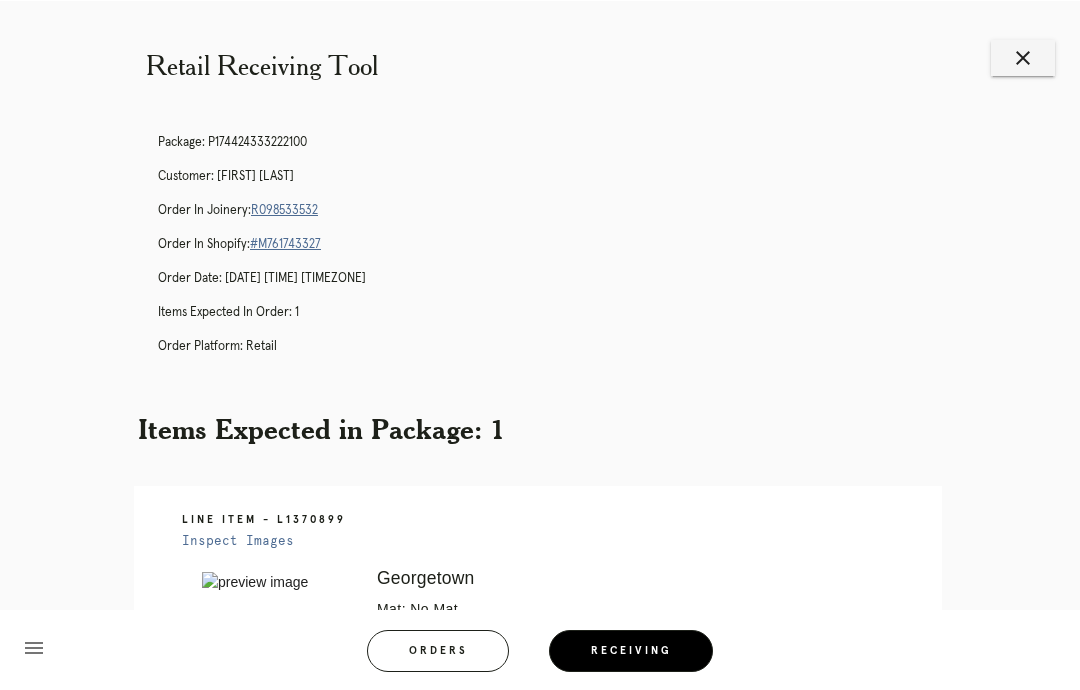 click on "close" at bounding box center [1023, 57] 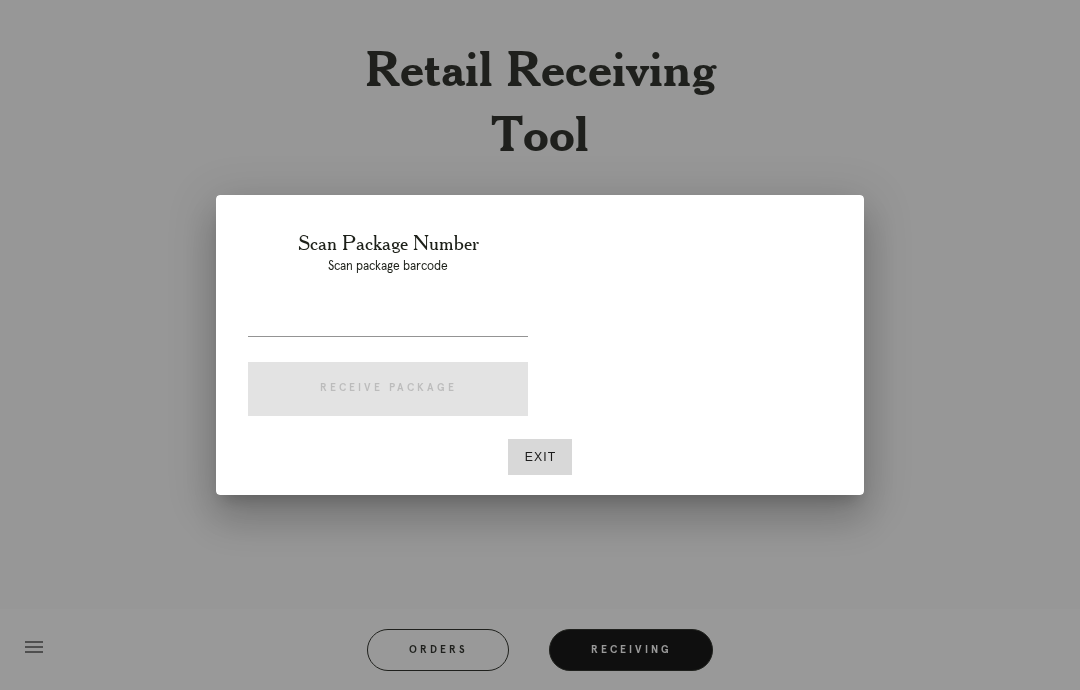 scroll, scrollTop: 0, scrollLeft: 0, axis: both 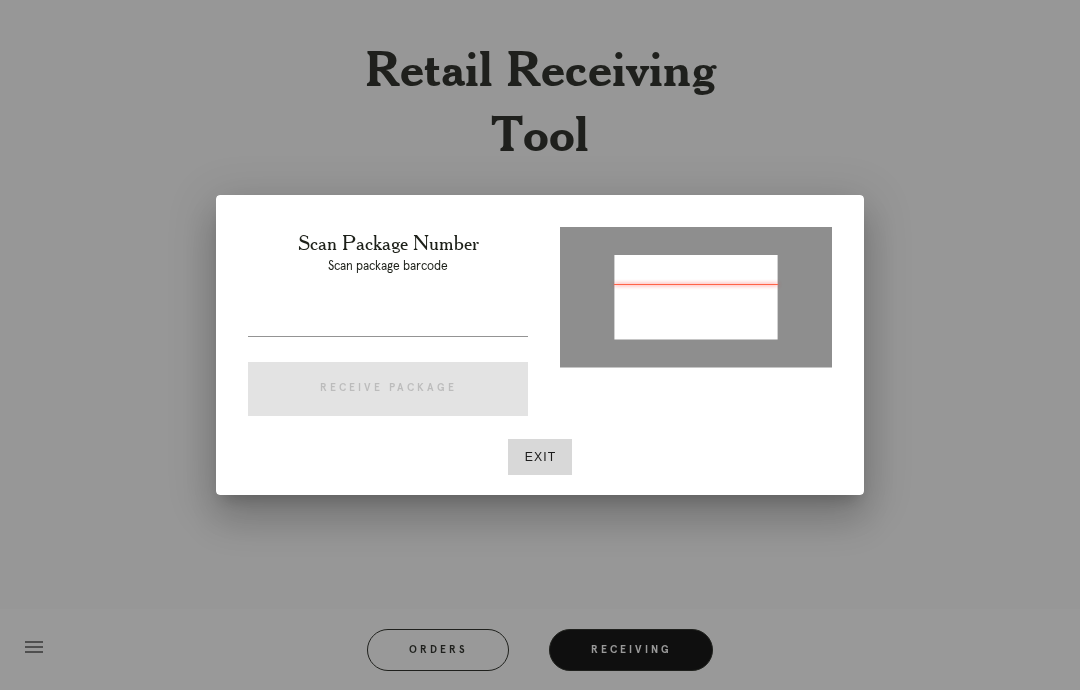 type on "P253286106962031" 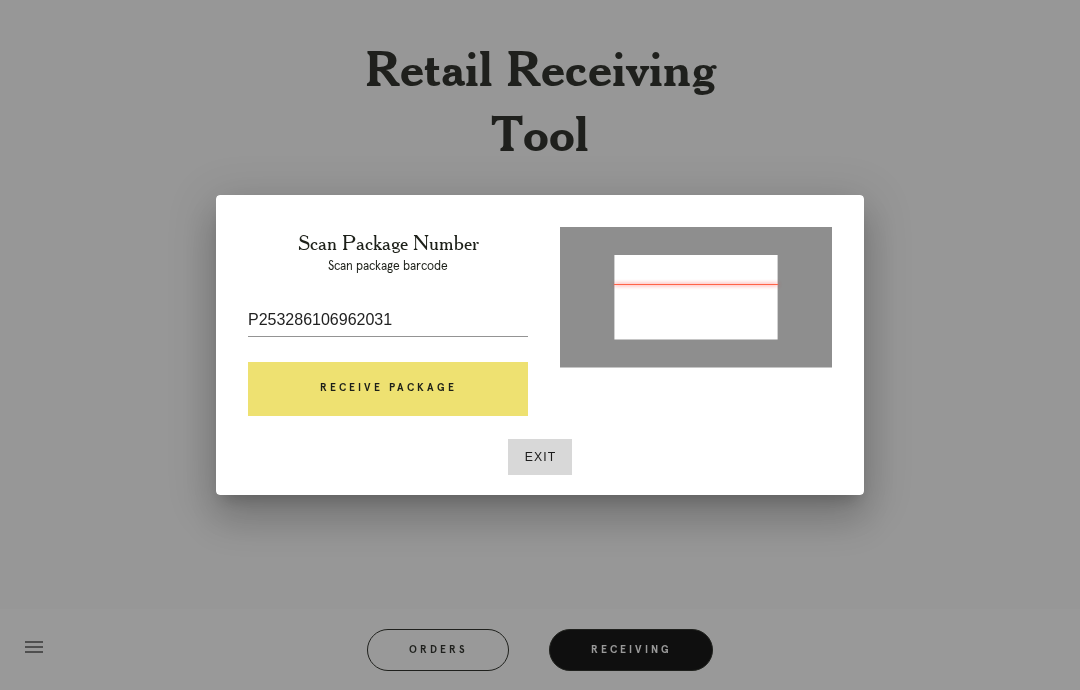 click on "Receive Package" at bounding box center [388, 389] 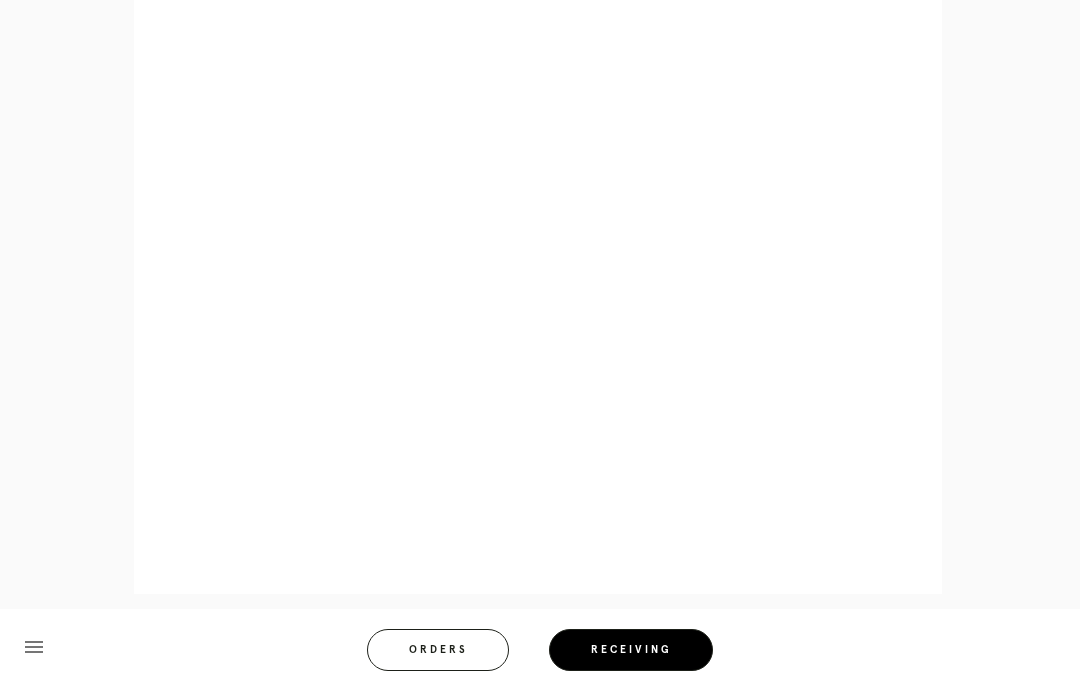 scroll, scrollTop: 933, scrollLeft: 0, axis: vertical 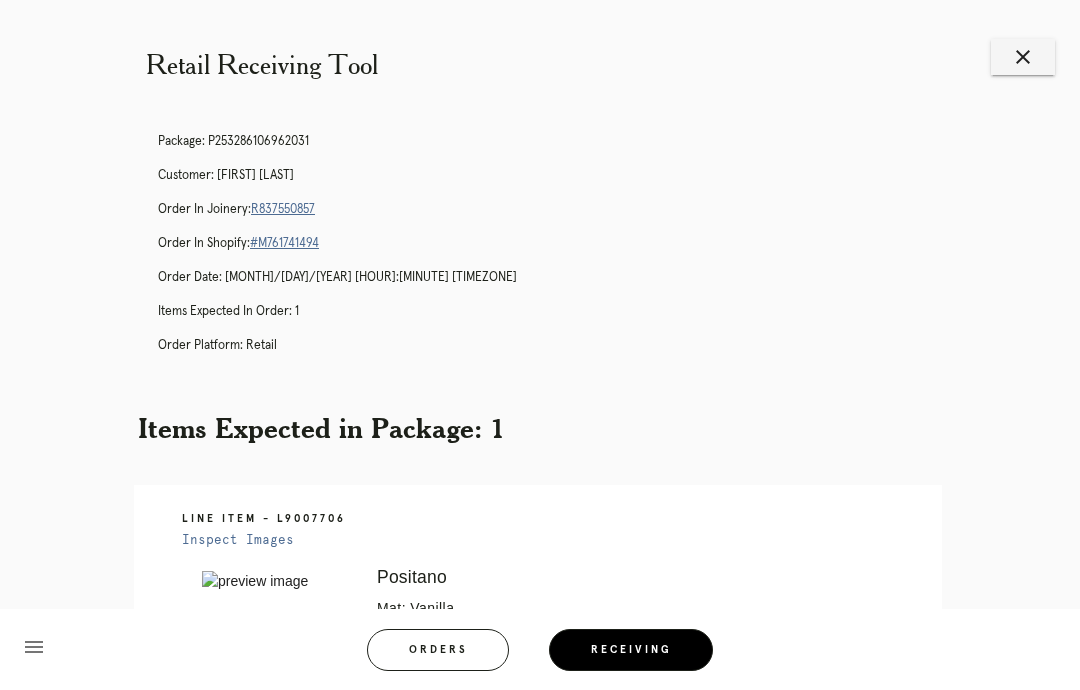 click on "close" at bounding box center (1023, 57) 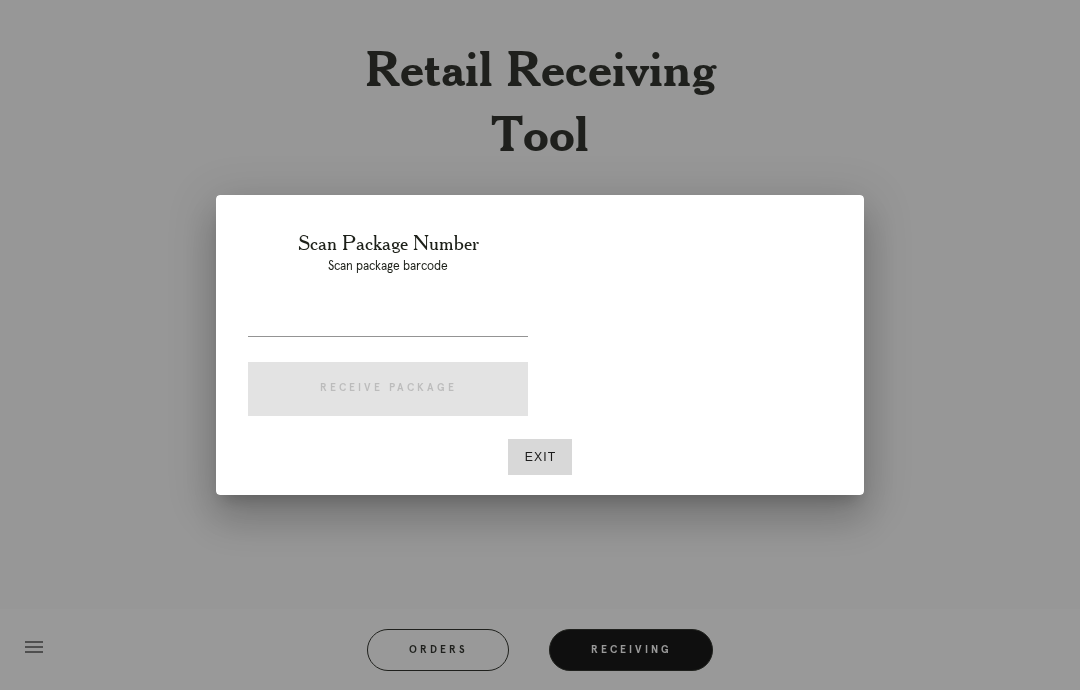 scroll, scrollTop: 0, scrollLeft: 0, axis: both 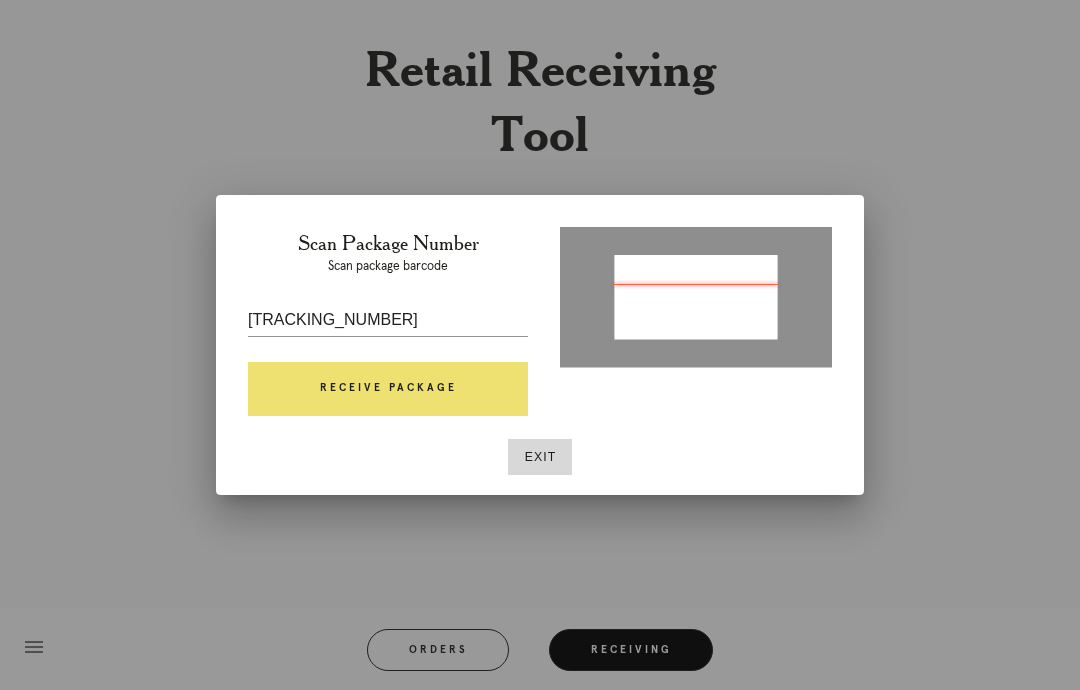 click on "Receive Package" at bounding box center (388, 389) 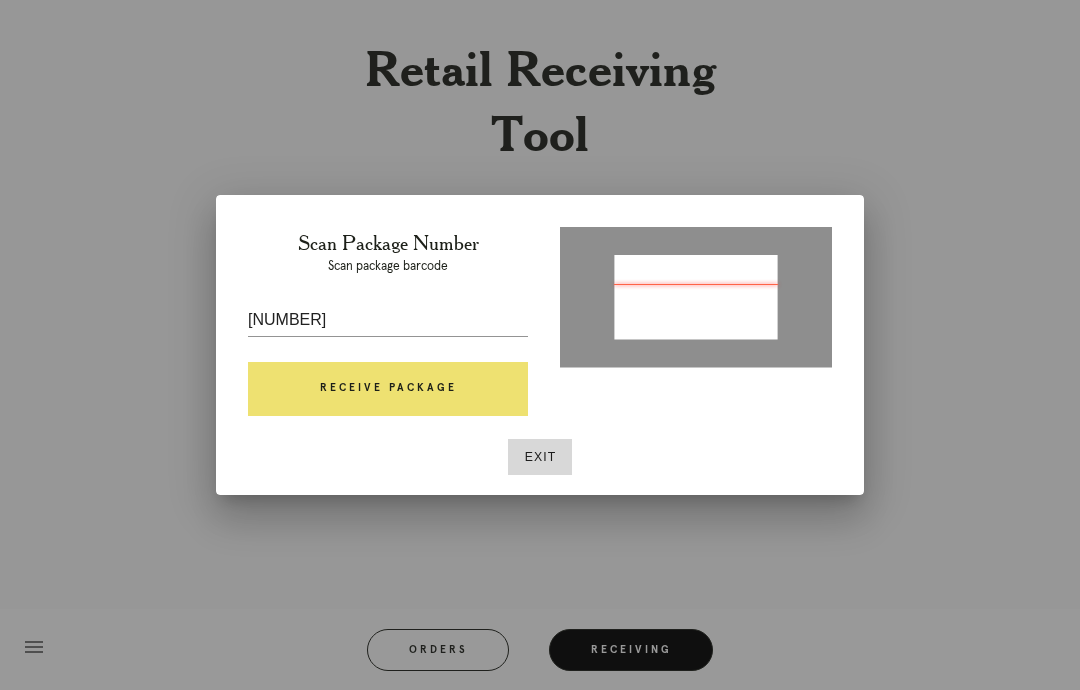 type on "1ZH4E1680326693042" 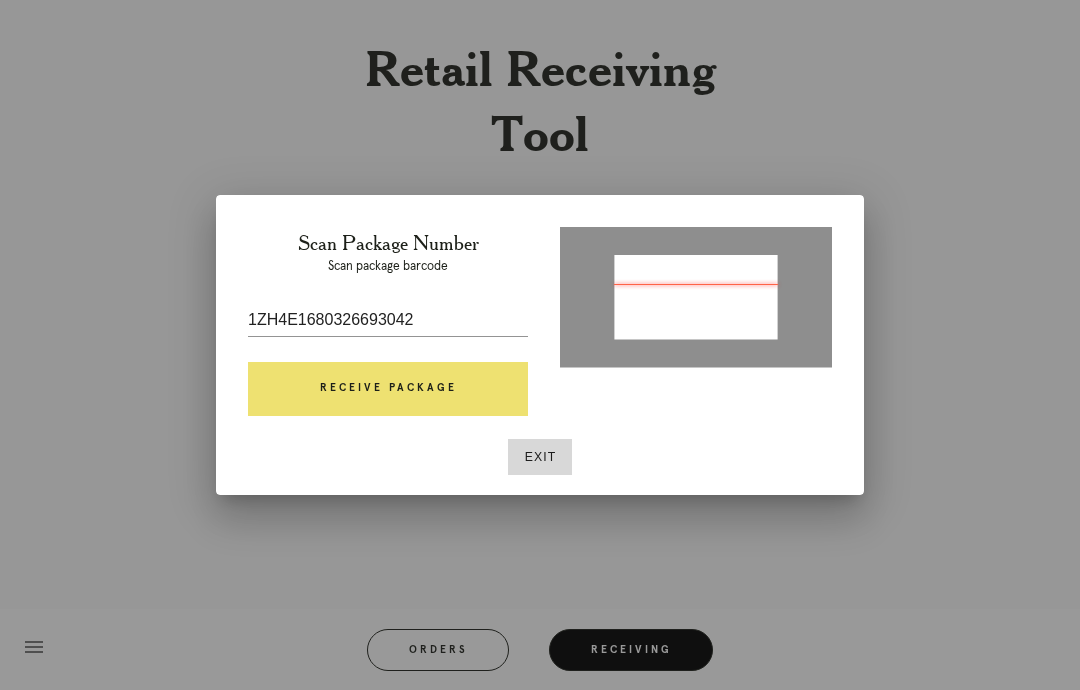 click on "Receive Package" at bounding box center [388, 389] 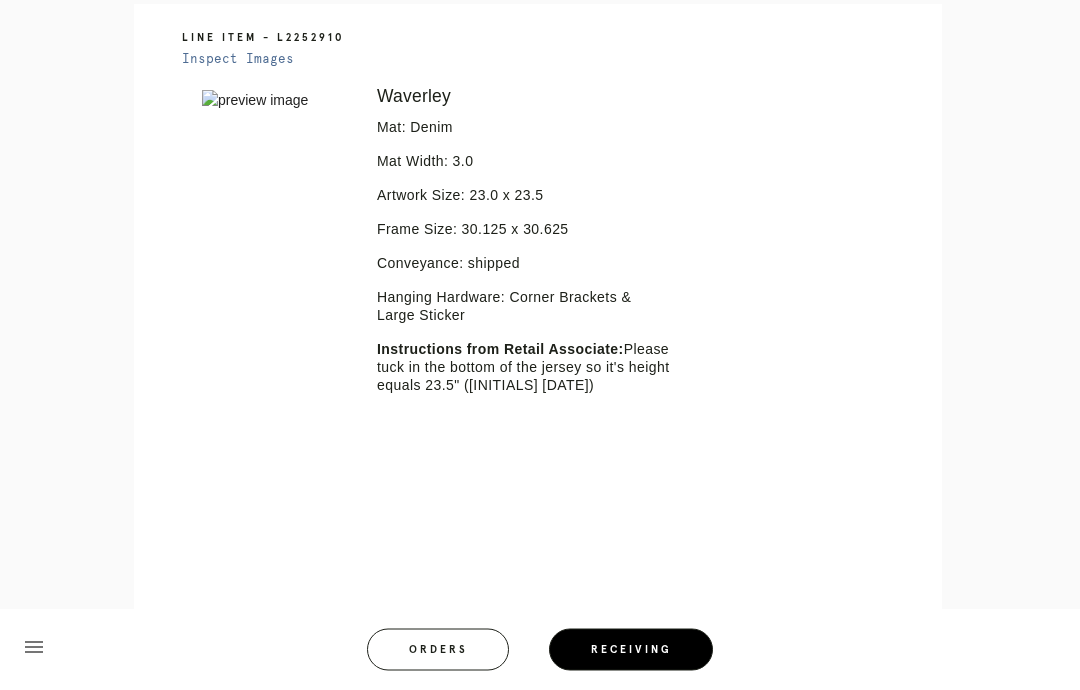 scroll, scrollTop: 482, scrollLeft: 0, axis: vertical 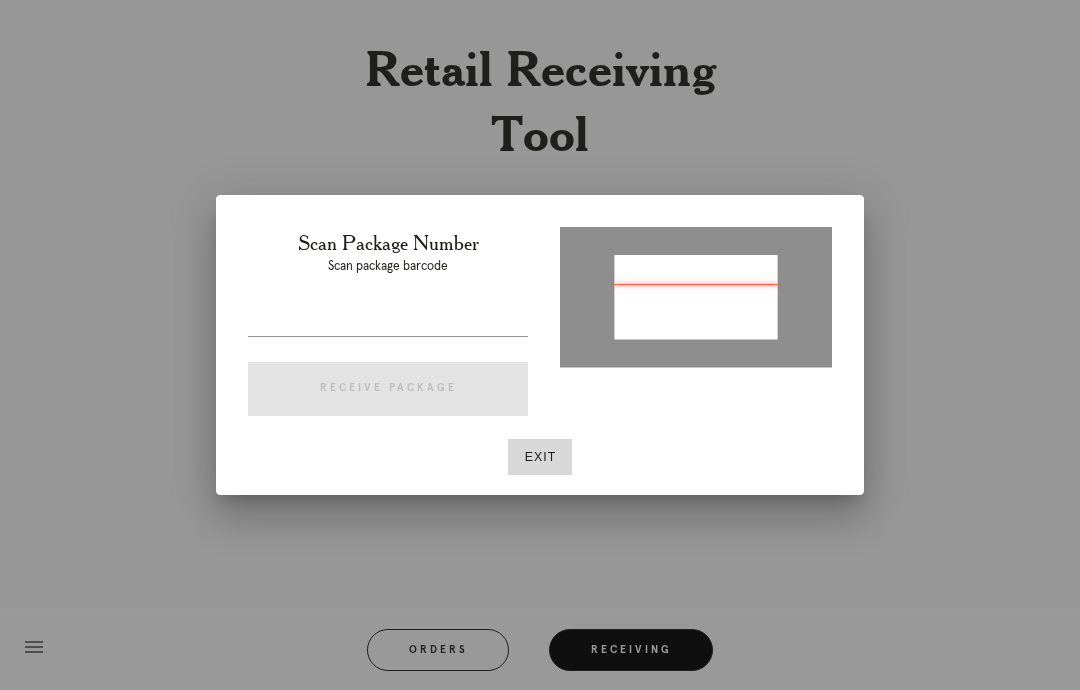type on "1ZH4E1680326693042" 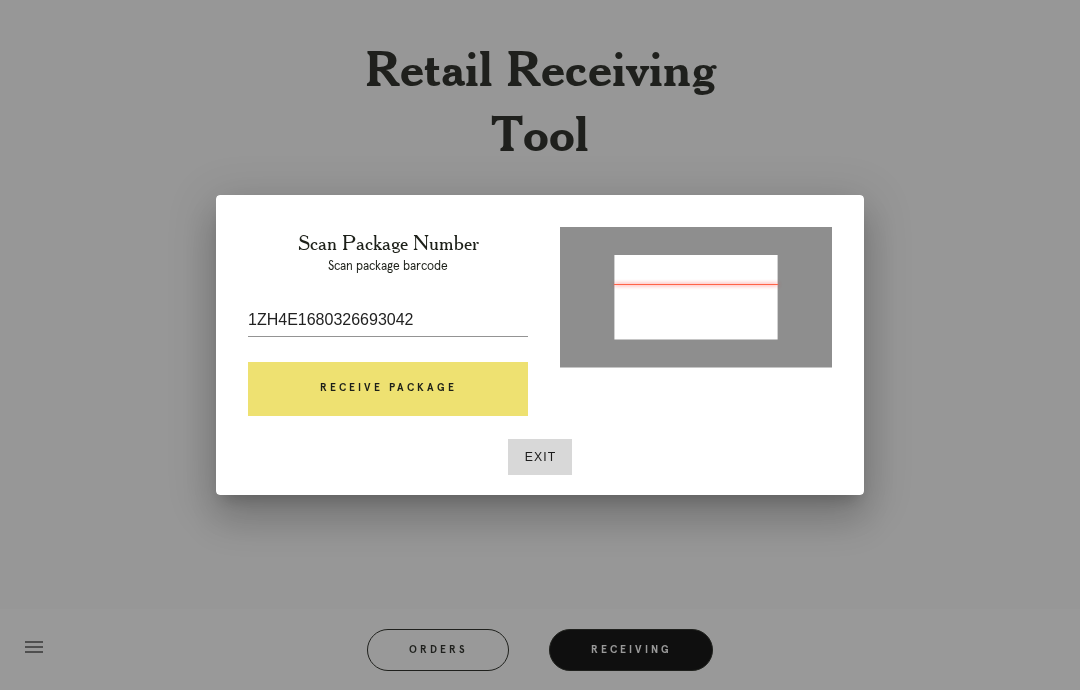 click on "Receive Package" at bounding box center [388, 389] 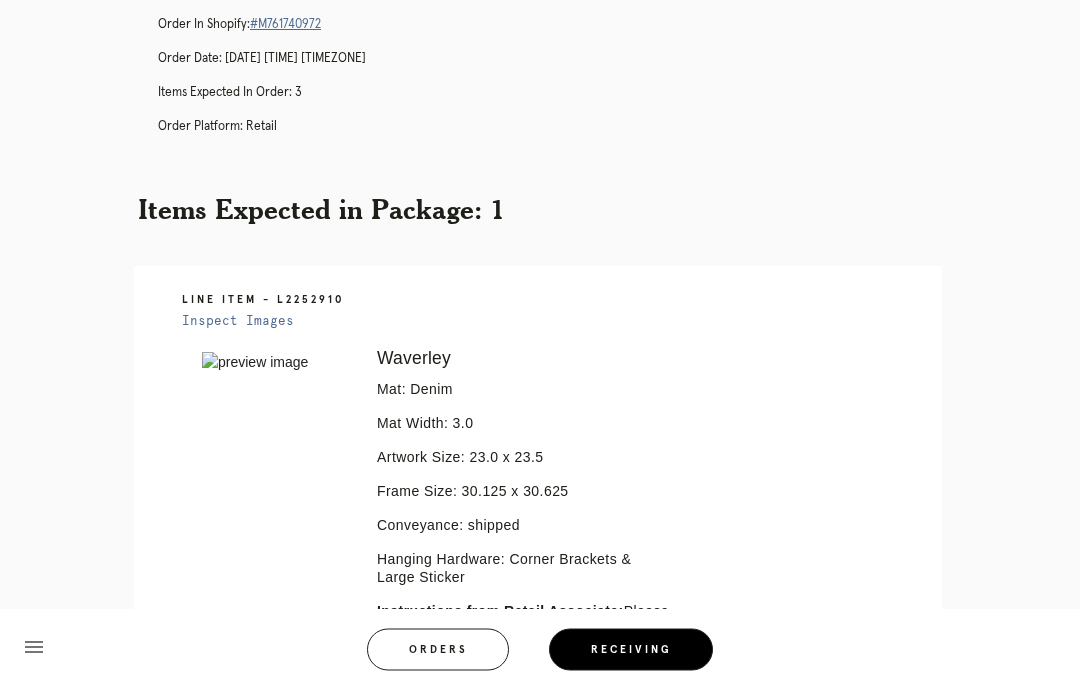 scroll, scrollTop: 0, scrollLeft: 0, axis: both 